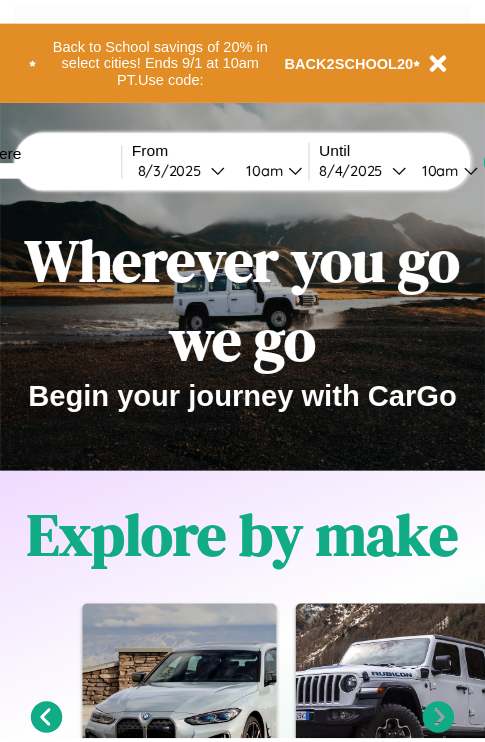 scroll, scrollTop: 0, scrollLeft: 0, axis: both 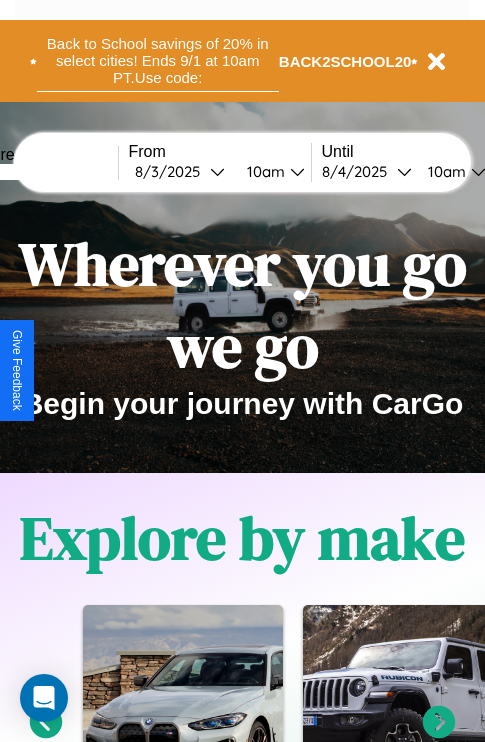 click on "Back to School savings of 20% in select cities! Ends 9/1 at 10am PT.  Use code:" at bounding box center (158, 61) 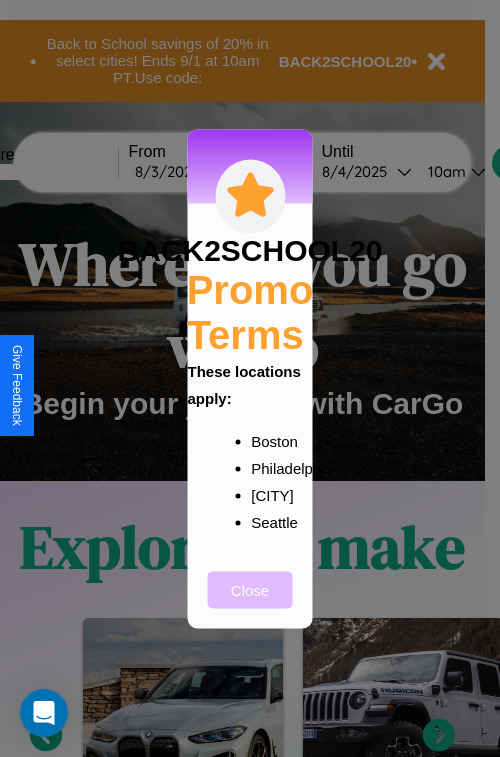 click on "Close" at bounding box center (250, 589) 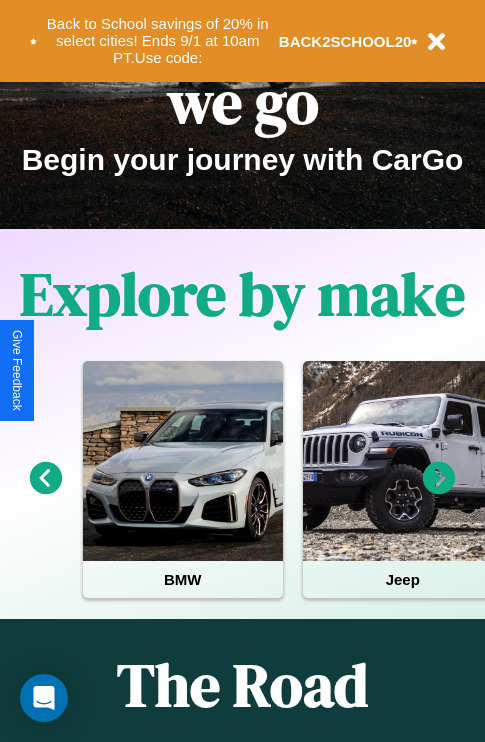 scroll, scrollTop: 308, scrollLeft: 0, axis: vertical 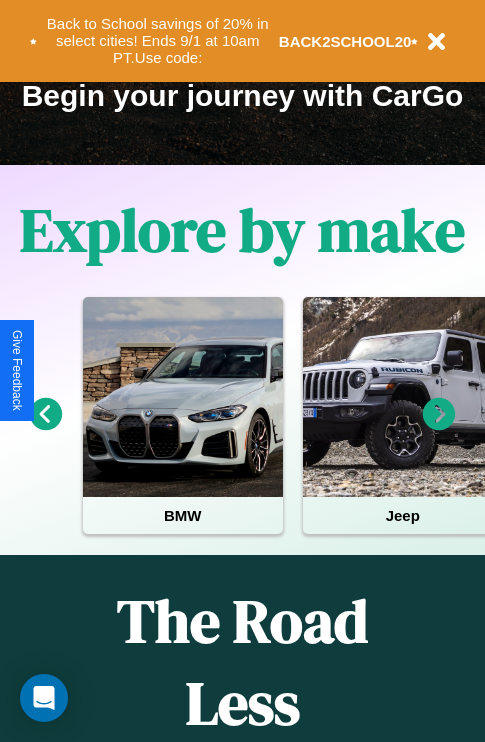 click 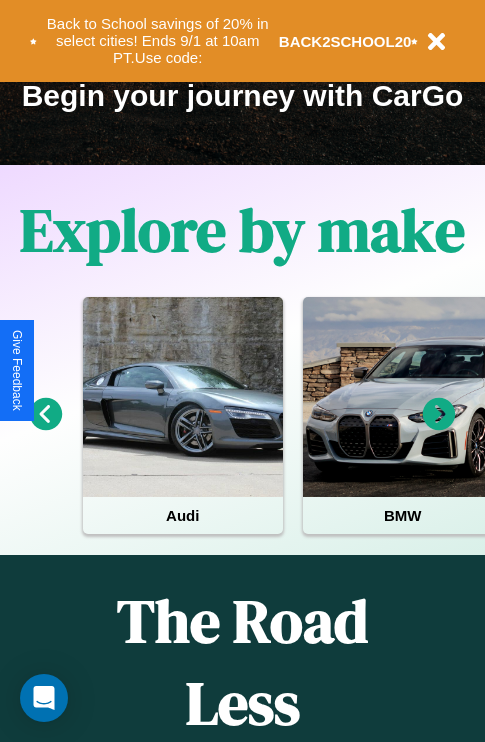 click 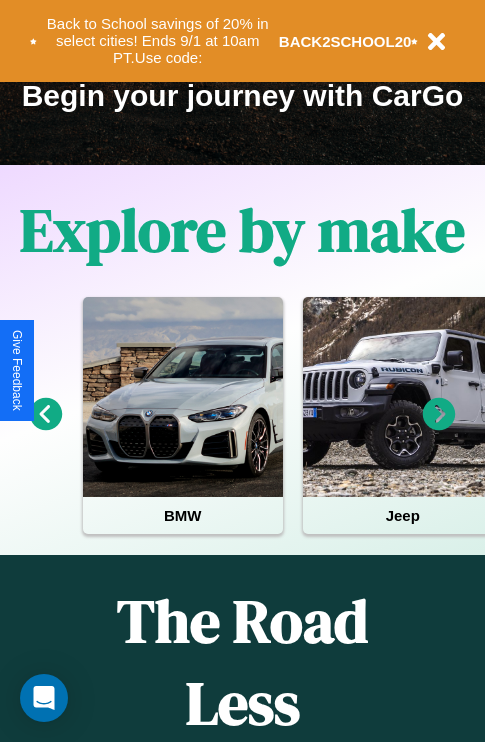 click 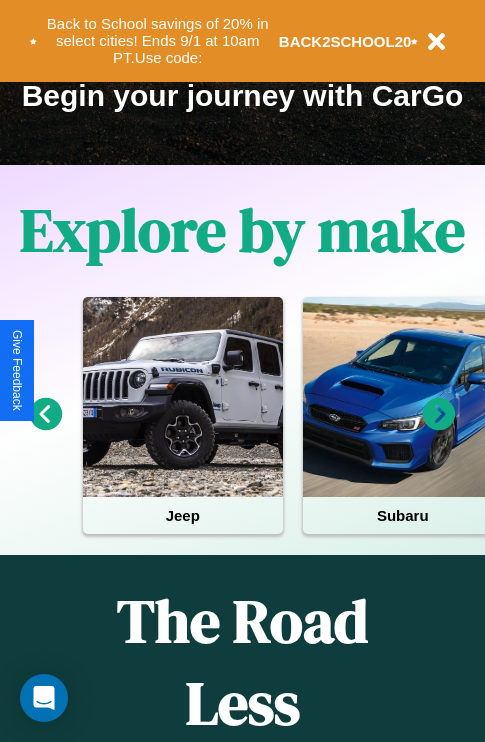 click 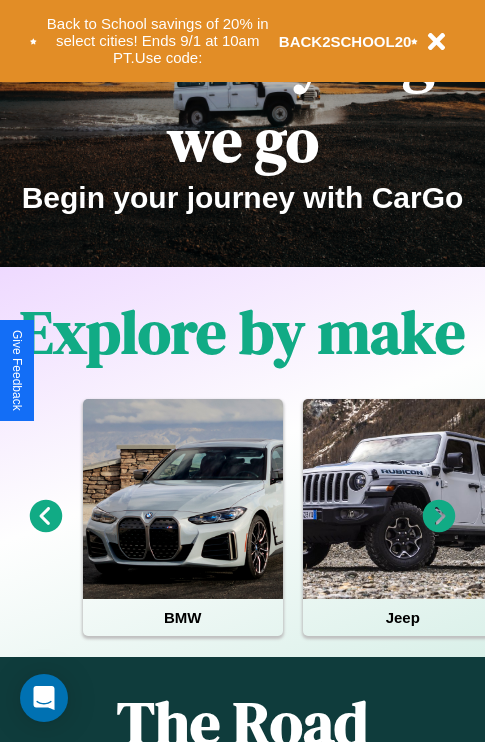 scroll, scrollTop: 0, scrollLeft: 0, axis: both 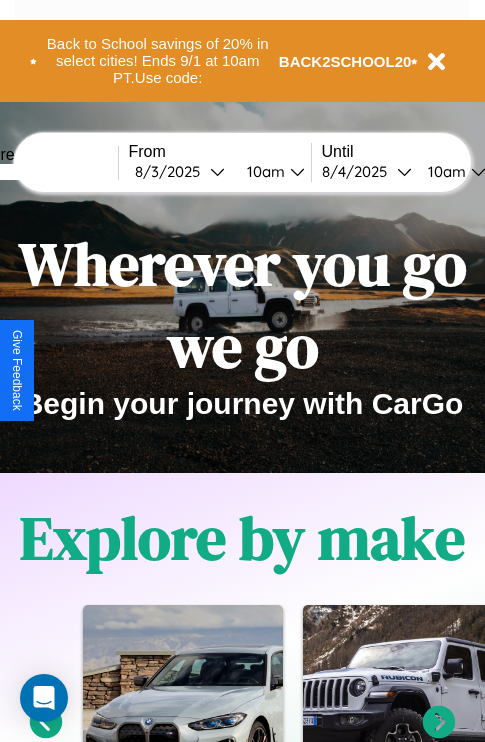 click at bounding box center (43, 172) 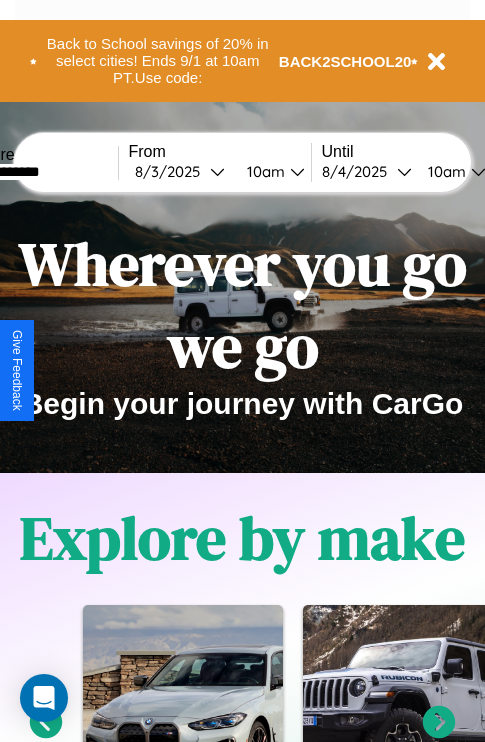 type on "**********" 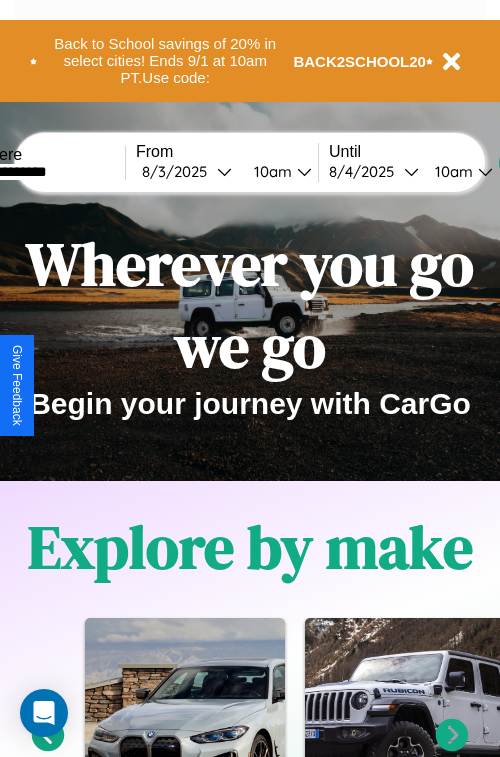 select on "*" 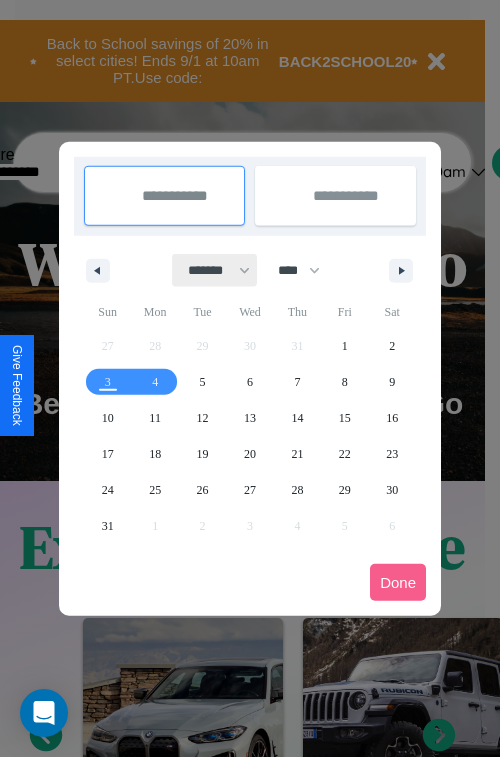 click on "******* ******** ***** ***** *** **** **** ****** ********* ******* ******** ********" at bounding box center [215, 270] 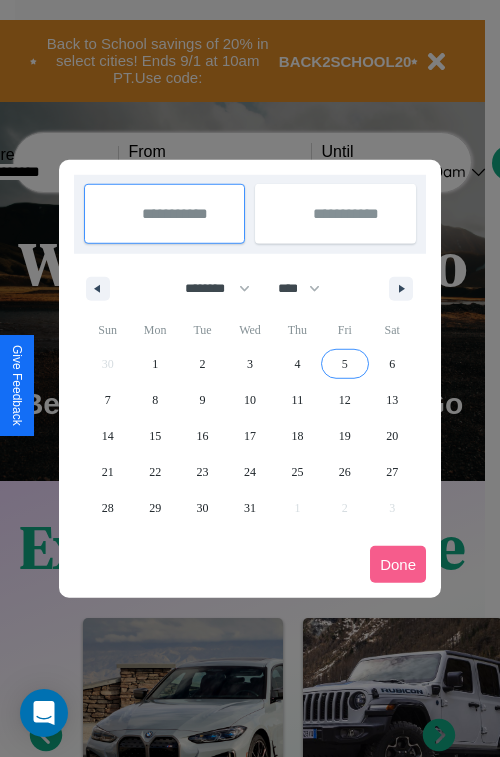 click on "5" at bounding box center (345, 364) 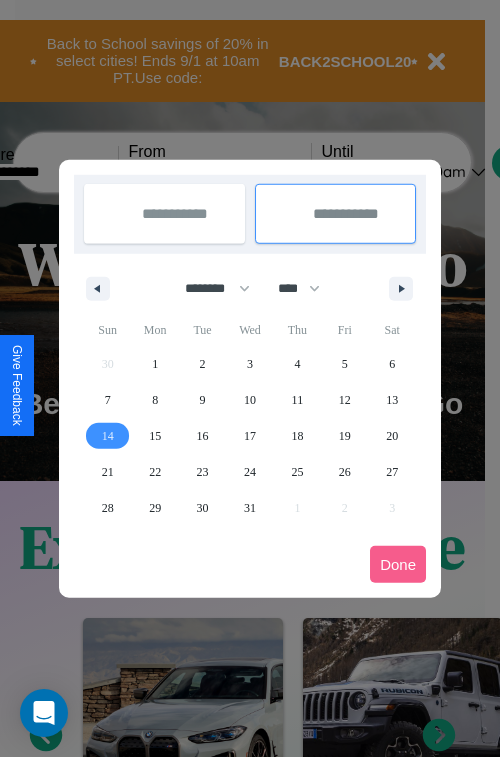 click on "14" at bounding box center [108, 436] 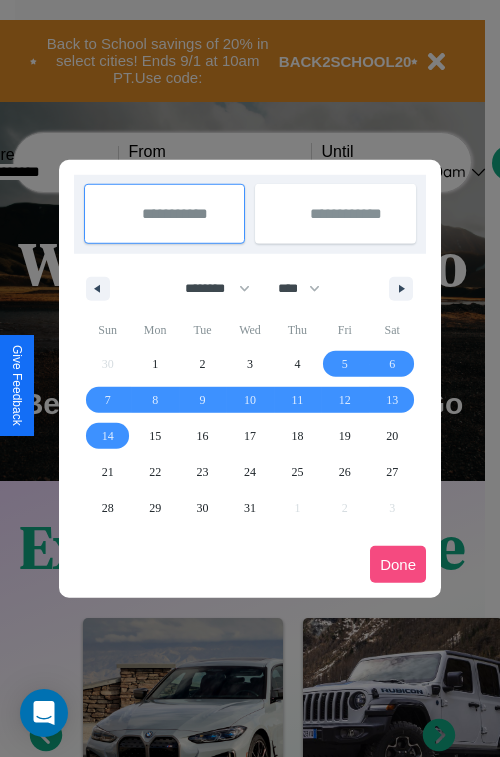 click on "Done" at bounding box center (398, 564) 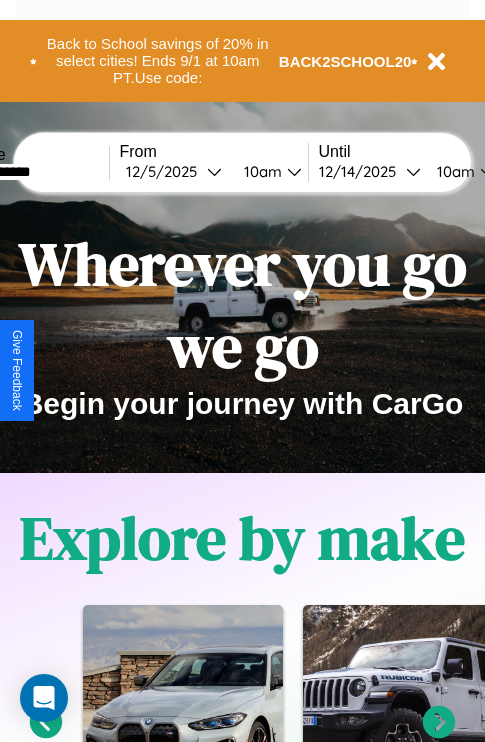 scroll, scrollTop: 0, scrollLeft: 77, axis: horizontal 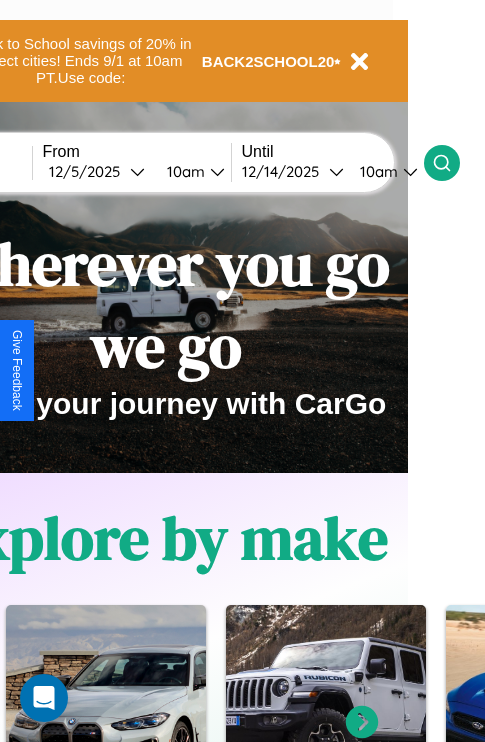 click 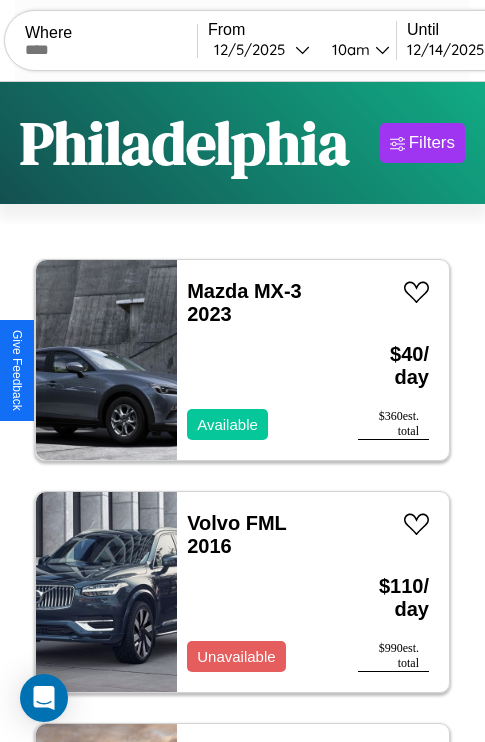 scroll, scrollTop: 95, scrollLeft: 0, axis: vertical 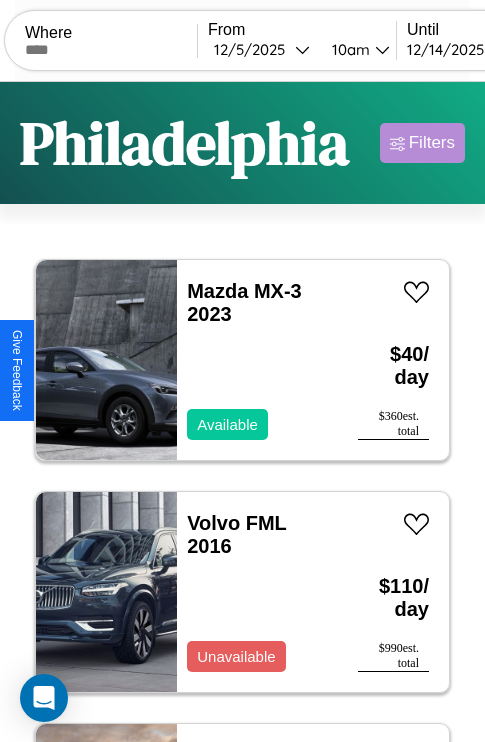 click on "Filters" at bounding box center (432, 143) 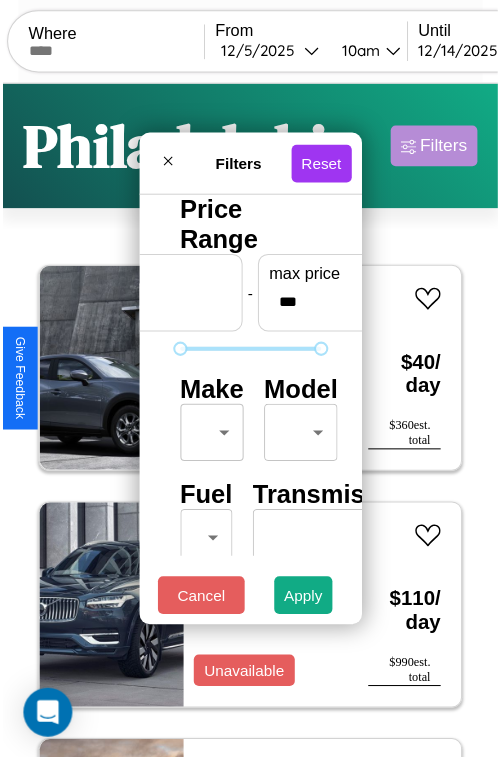 scroll, scrollTop: 59, scrollLeft: 0, axis: vertical 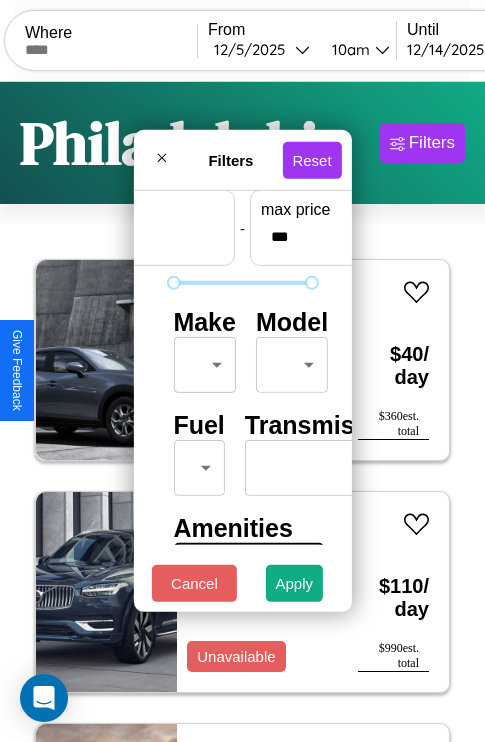 click on "CarGo Where From [DATE] [TIME] Until [DATE] [TIME] Become a Host Login Sign Up [CITY] Filters 22  cars in this area These cars can be picked up in this city. Mazda   MX-3   2023 Available $ 40  / day $ 360  est. total Volvo   FML   2016 Unavailable $ 110  / day $ 990  est. total Jaguar   XF   2016 Available $ 160  / day $ 1440  est. total Aston Martin   DBS   2020 Available $ 130  / day $ 1170  est. total Subaru   XT   2018 Available $ 190  / day $ 1710  est. total Ford   F-750   2017 Available $ 150  / day $ 1350  est. total Buick   Incomplete   2016 Available $ 70  / day $ 630  est. total Hummer   H2   2022 Unavailable $ 120  / day $ 1080  est. total Audi   A8 L   2016 Available $ 40  / day $ 360  est. total Hummer   H1   2020 Available $ 170  / day $ 1530  est. total Volvo   VNL   2018 Available $ 40  / day $ 360  est. total Infiniti   M35h   2014 Available $ 190  / day $ 1710  est. total Land Rover   LR4   2024 Available $ 40  / day $ 360  est. total Lexus   IS   2021 Unavailable $ 80 $" at bounding box center [242, 412] 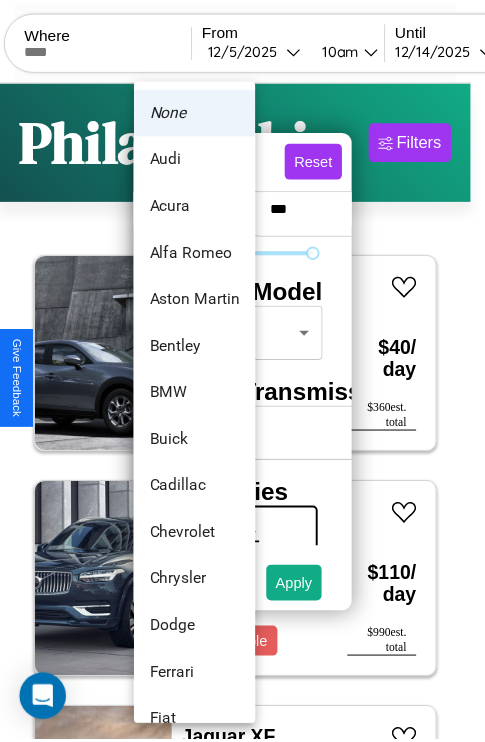 scroll, scrollTop: 1083, scrollLeft: 0, axis: vertical 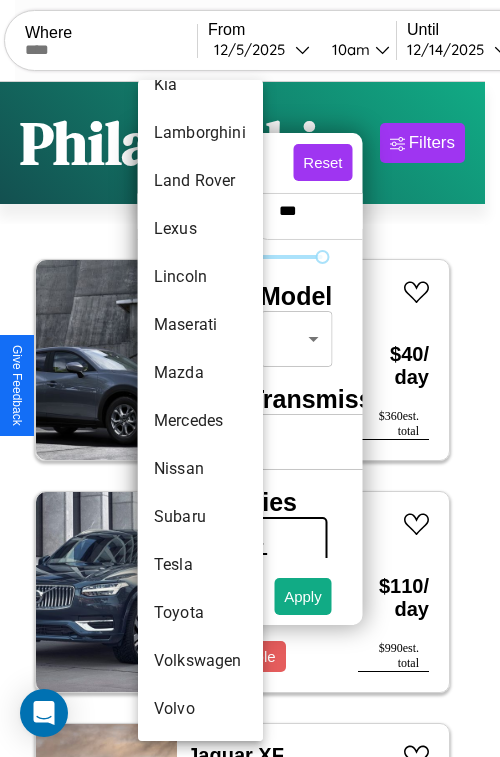 click on "Tesla" at bounding box center (200, 565) 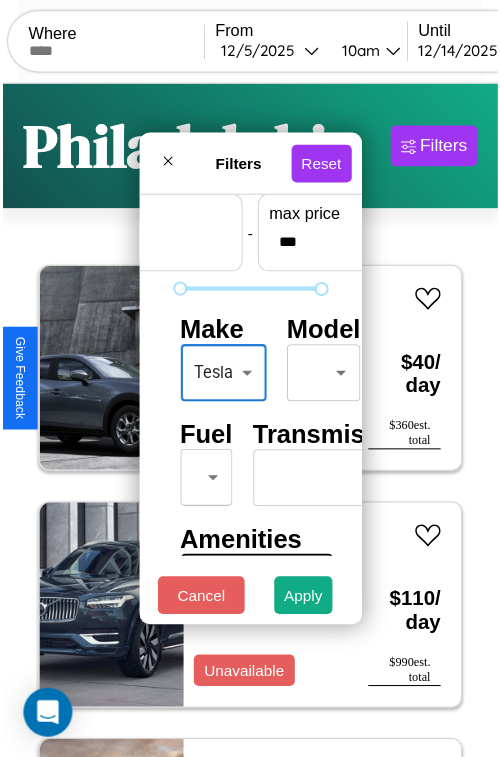 scroll, scrollTop: 59, scrollLeft: 7, axis: both 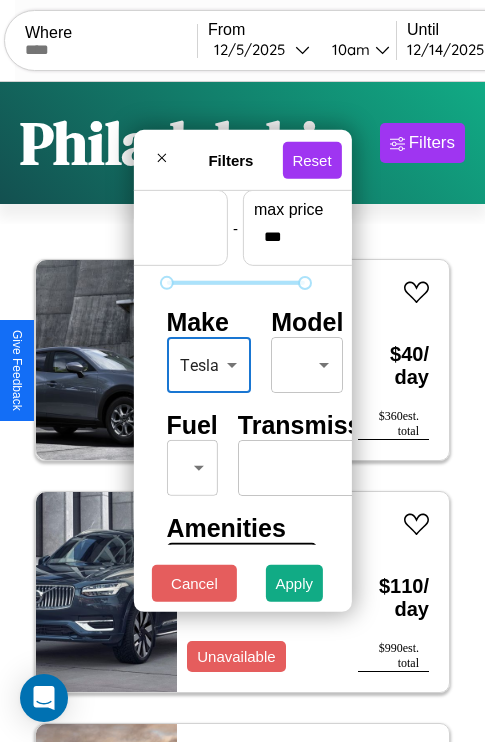 click on "CarGo Where From [DATE] [TIME] Until [DATE] [TIME] Become a Host Login Sign Up [CITY] Filters 22  cars in this area These cars can be picked up in this city. Mazda   MX-3   2023 Available $ 40  / day $ 360  est. total Volvo   FML   2016 Unavailable $ 110  / day $ 990  est. total Jaguar   XF   2016 Available $ 160  / day $ 1440  est. total Aston Martin   DBS   2020 Available $ 130  / day $ 1170  est. total Subaru   XT   2018 Available $ 190  / day $ 1710  est. total Ford   F-750   2017 Available $ 150  / day $ 1350  est. total Buick   Incomplete   2016 Available $ 70  / day $ 630  est. total Hummer   H2   2022 Unavailable $ 120  / day $ 1080  est. total Audi   A8 L   2016 Available $ 40  / day $ 360  est. total Hummer   H1   2020 Available $ 170  / day $ 1530  est. total Volvo   VNL   2018 Available $ 40  / day $ 360  est. total Infiniti   M35h   2014 Available $ 190  / day $ 1710  est. total Land Rover   LR4   2024 Available $ 40  / day $ 360  est. total Lexus   IS   2021 Unavailable $ 80 $" at bounding box center [242, 412] 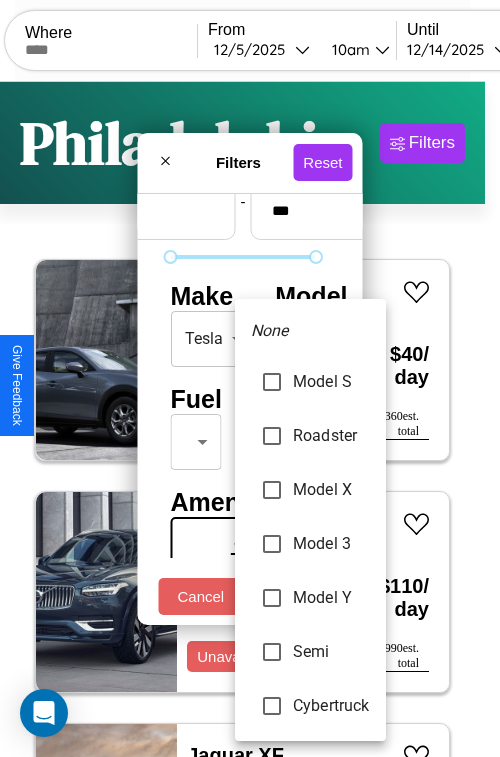 type on "****" 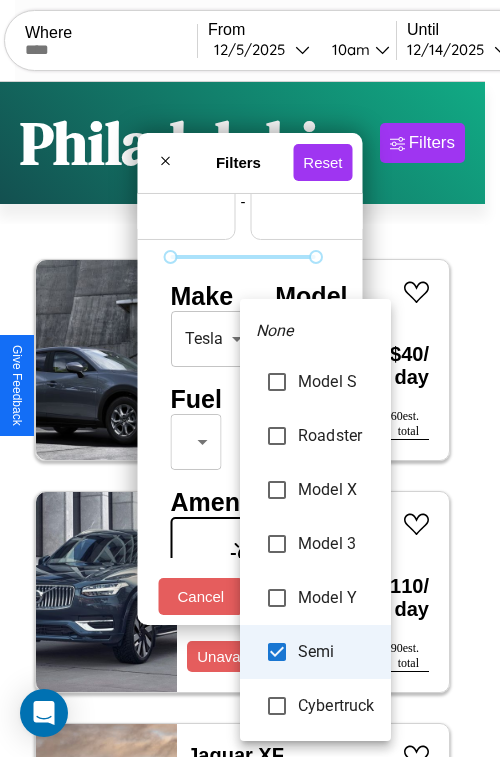 scroll, scrollTop: 59, scrollLeft: 124, axis: both 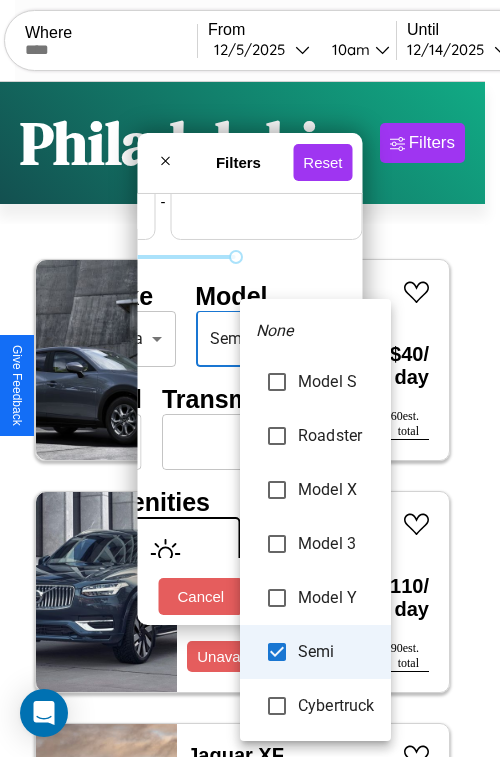 click on "Model Y" at bounding box center [336, 598] 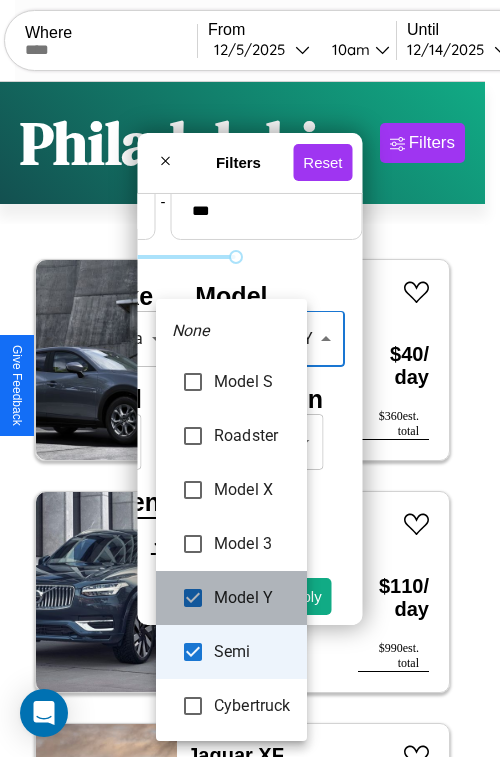 scroll, scrollTop: 307, scrollLeft: 0, axis: vertical 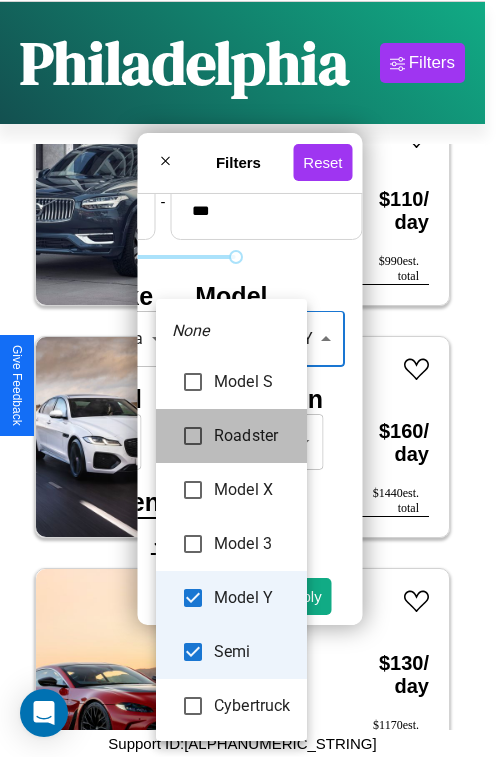 click on "Roadster" at bounding box center (252, 436) 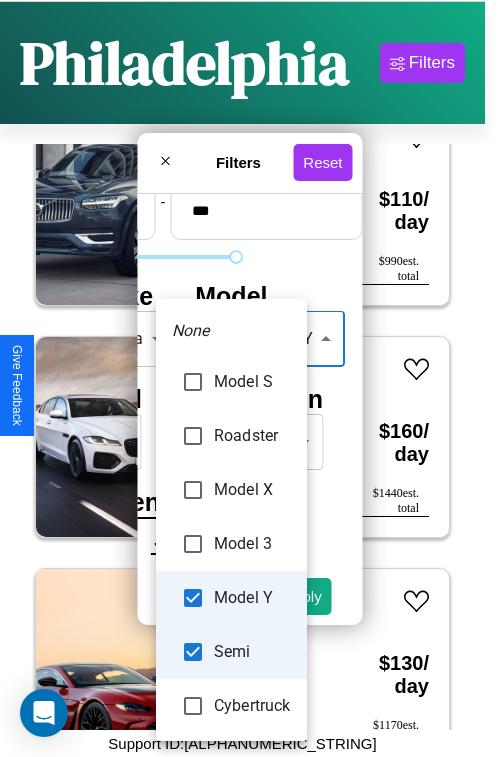 click on "Roadster" at bounding box center (252, 436) 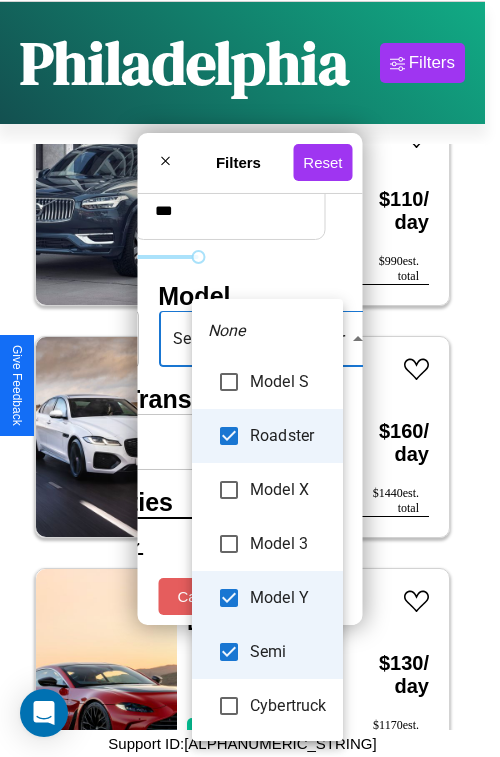 click on "Roadster" at bounding box center [288, 436] 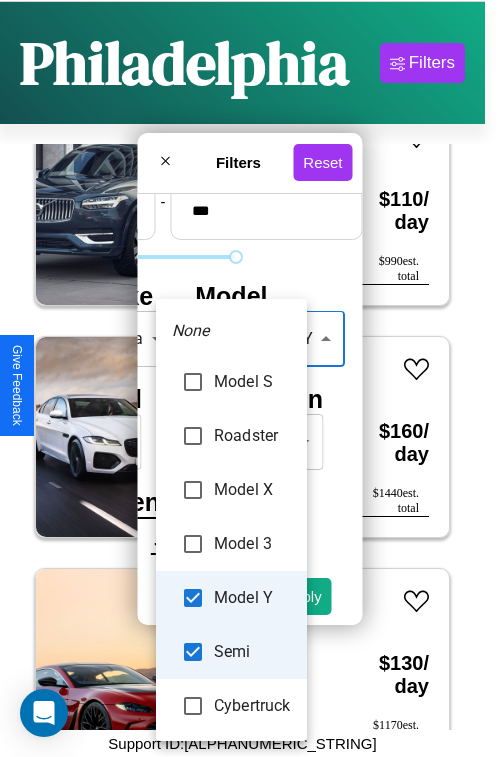 click on "Roadster" at bounding box center (252, 436) 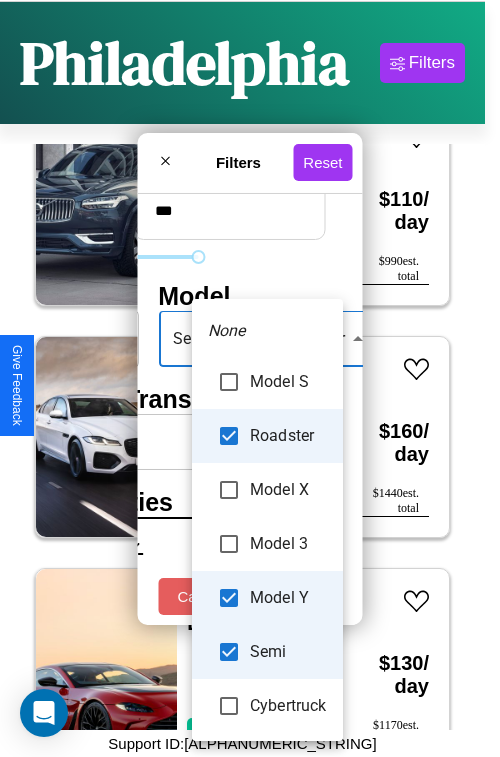 click on "Roadster" at bounding box center [267, 436] 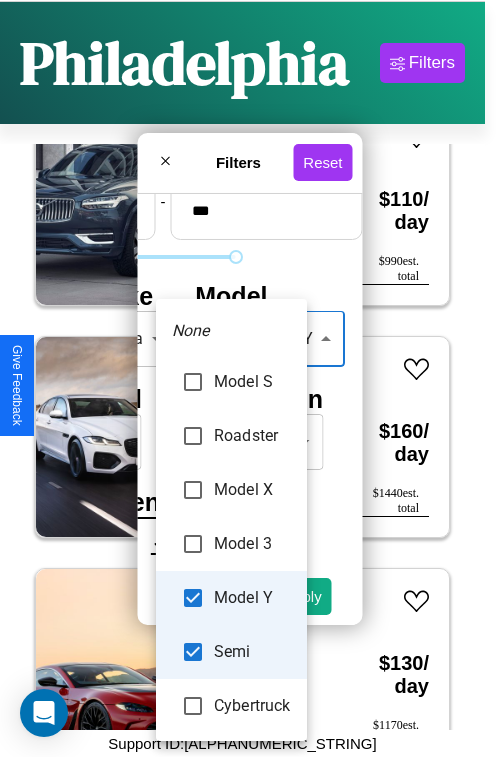 click on "Roadster" at bounding box center [252, 436] 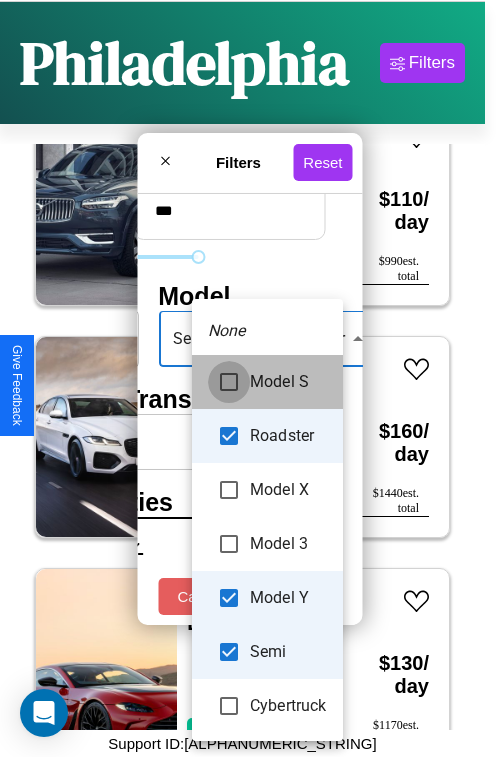 type on "**********" 